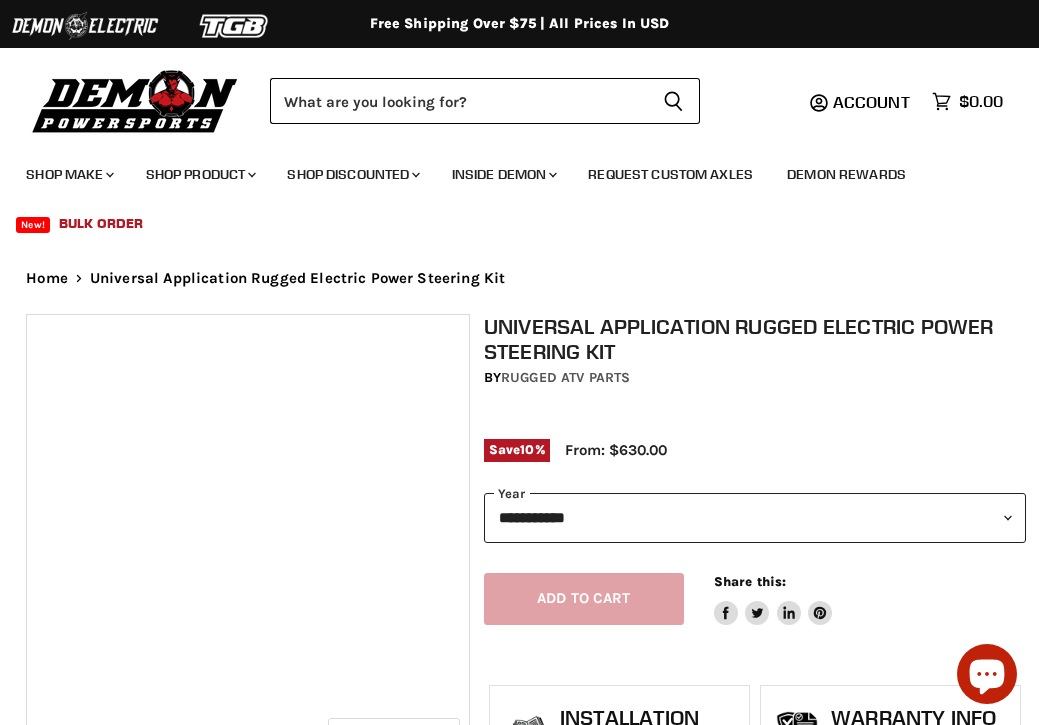 scroll, scrollTop: 0, scrollLeft: 0, axis: both 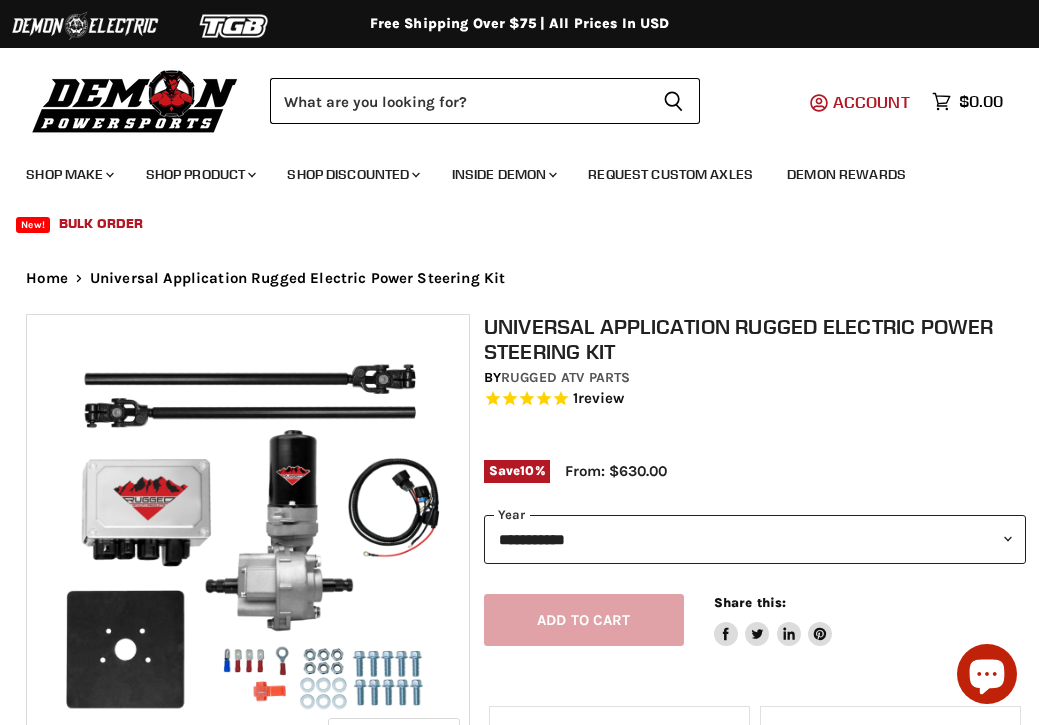 click on "Account" at bounding box center [871, 102] 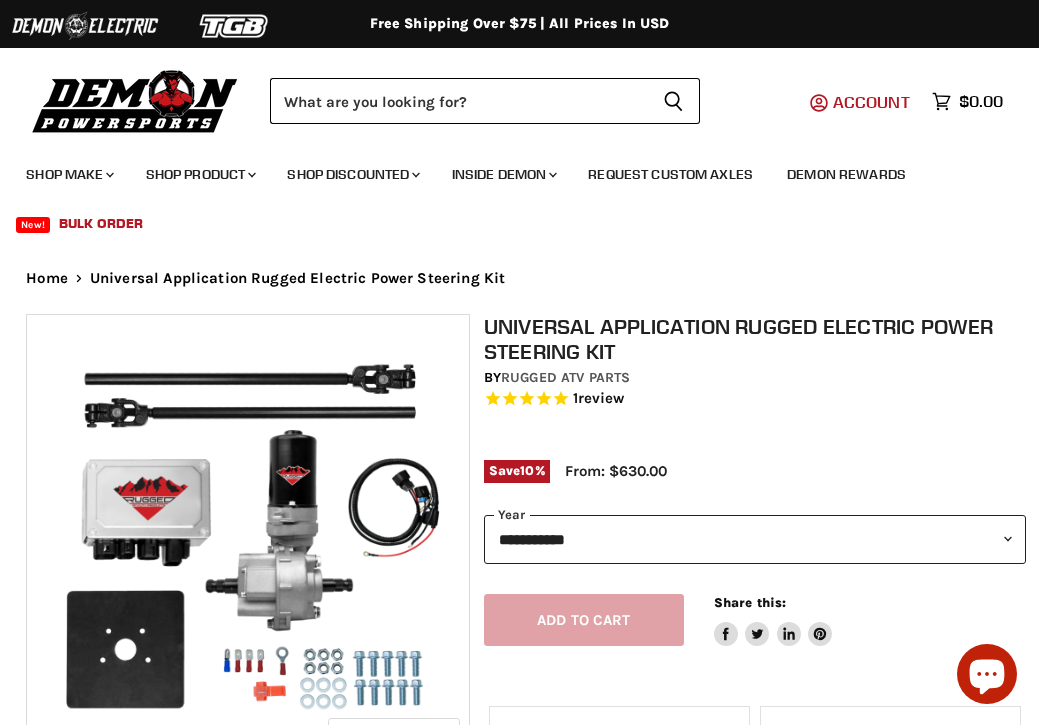scroll, scrollTop: 0, scrollLeft: 0, axis: both 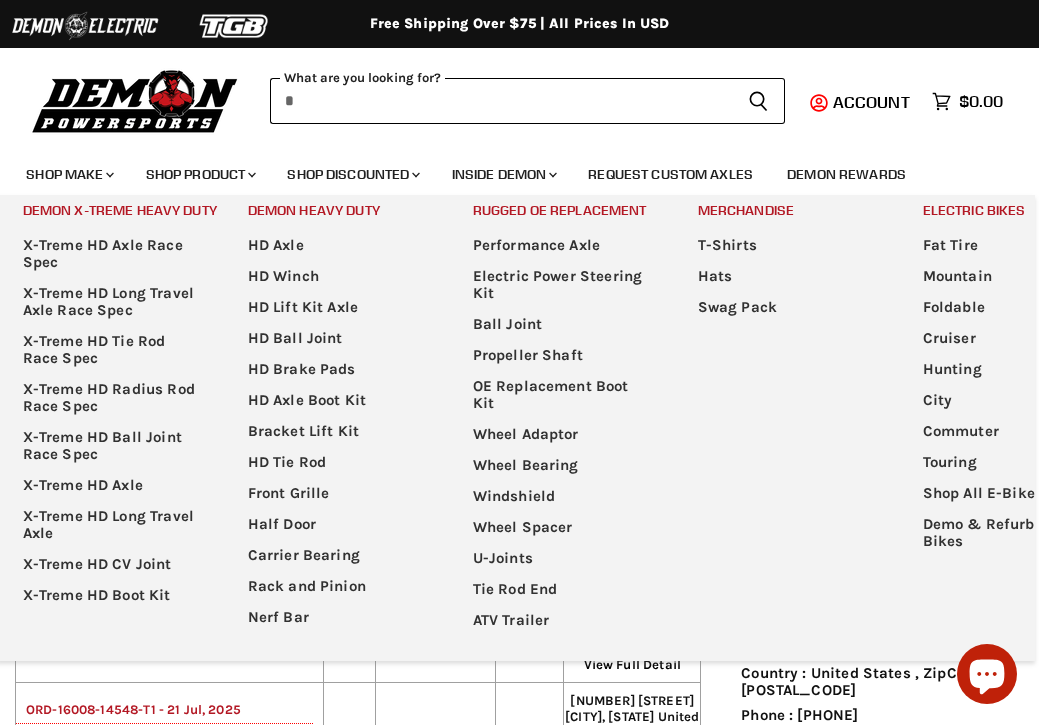 click at bounding box center [500, 101] 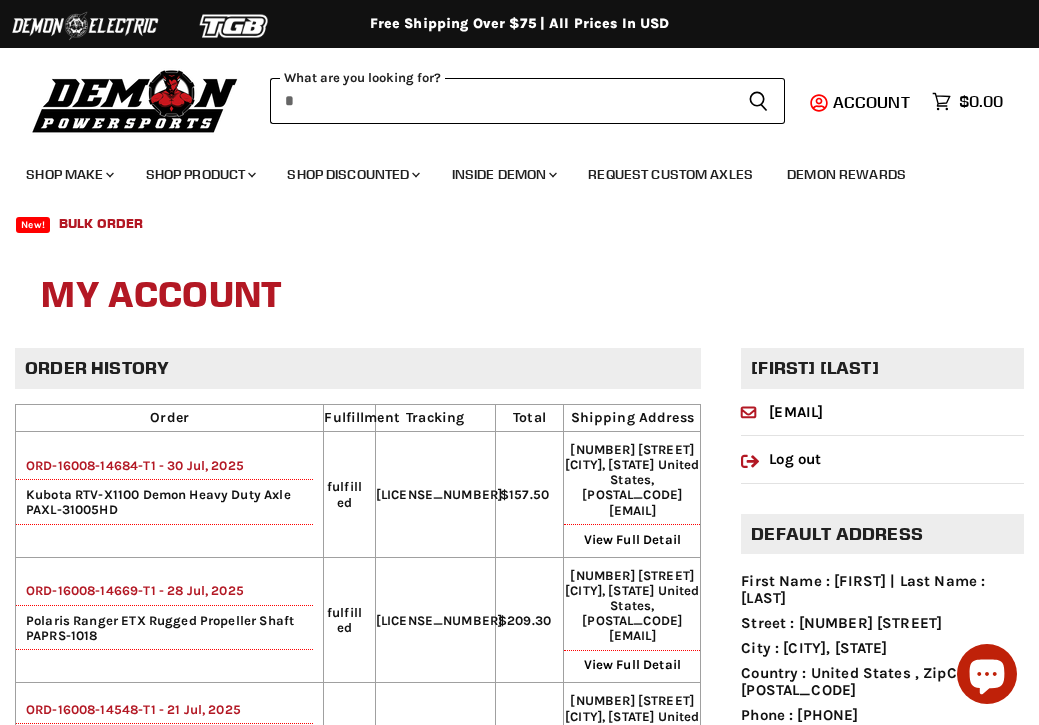 paste on "**********" 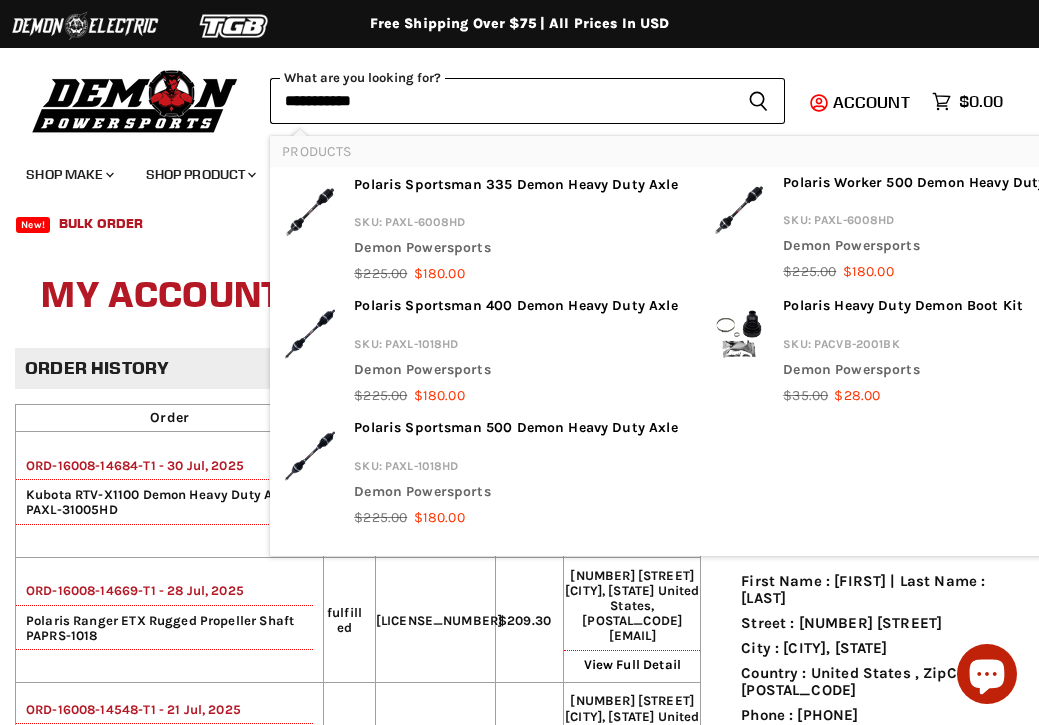type on "**********" 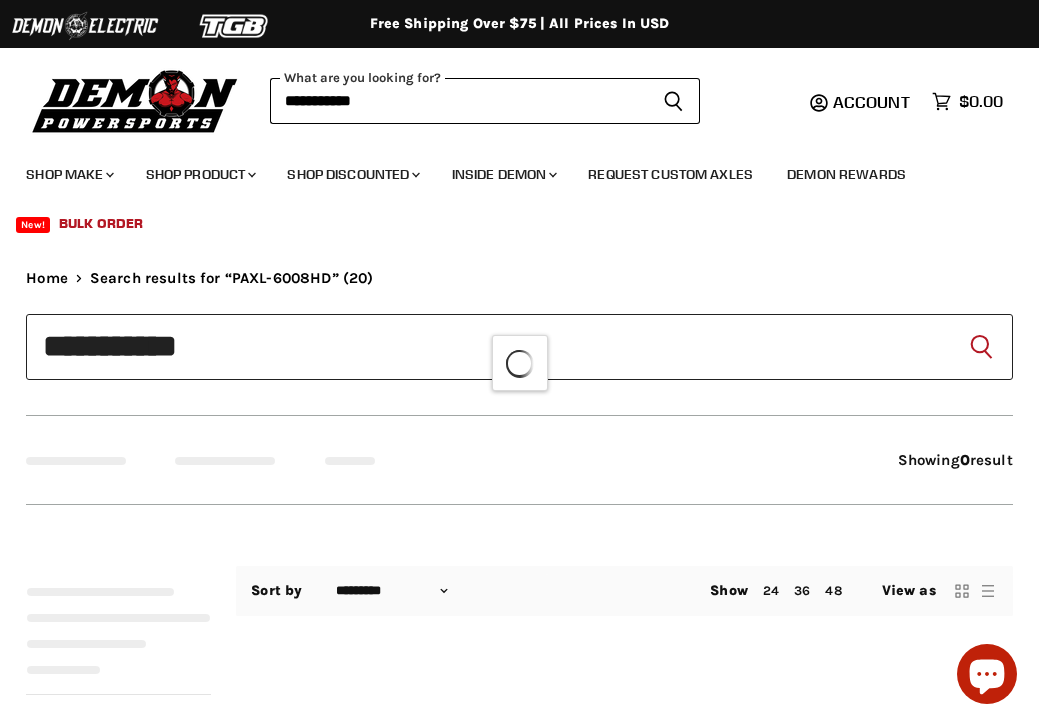 scroll, scrollTop: 0, scrollLeft: 0, axis: both 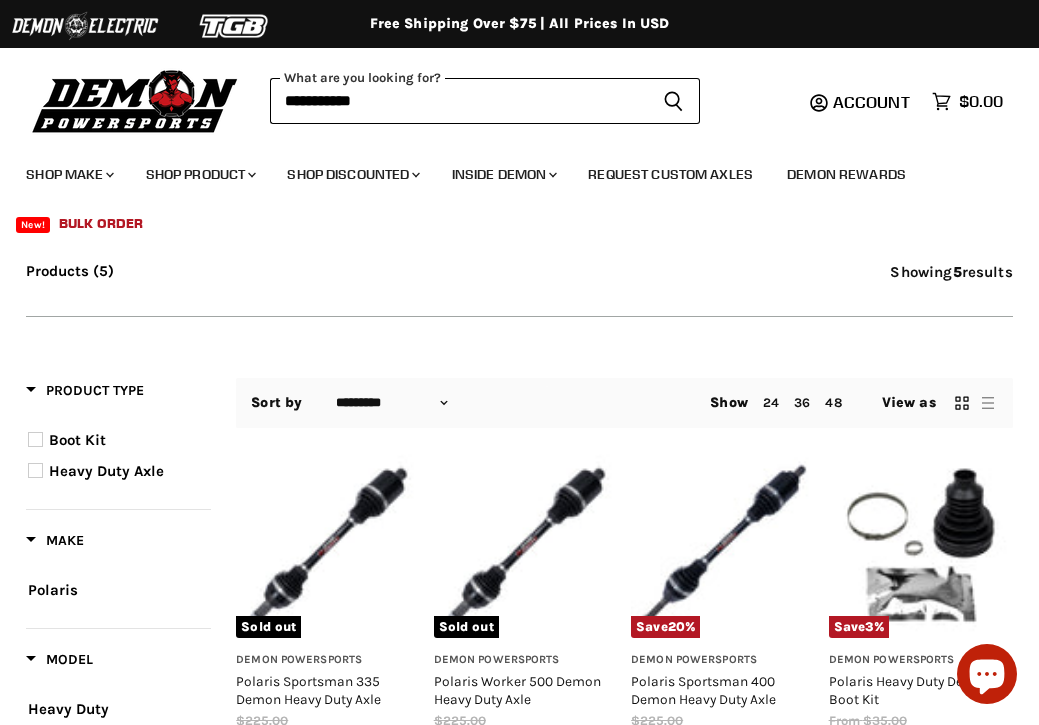 type on "**********" 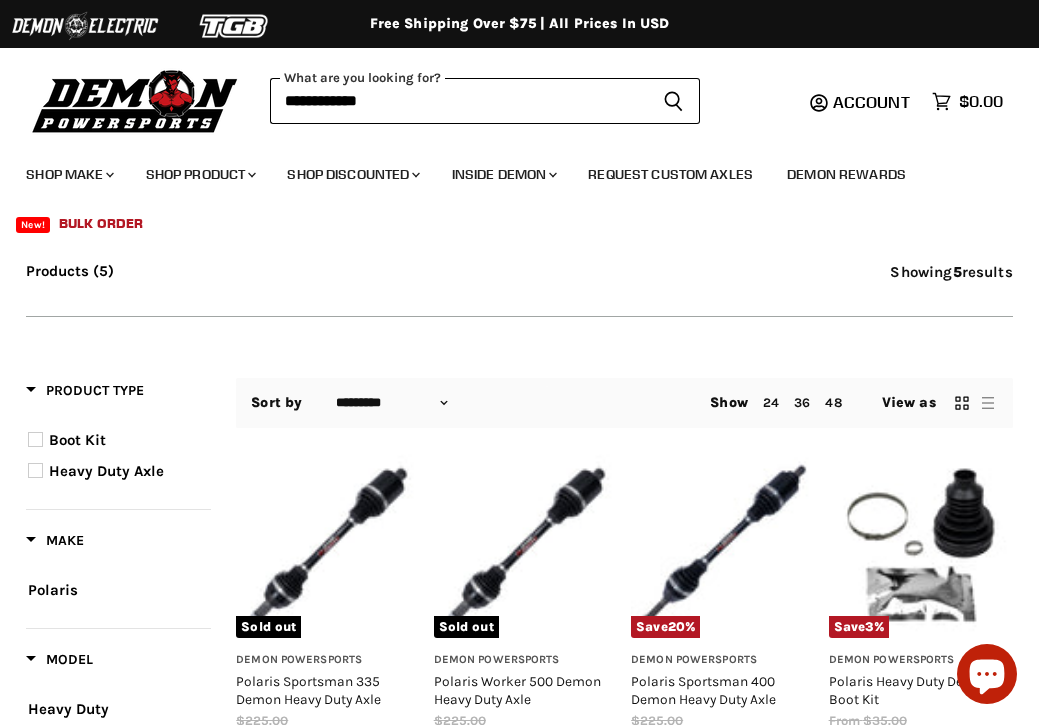 scroll, scrollTop: 319, scrollLeft: 0, axis: vertical 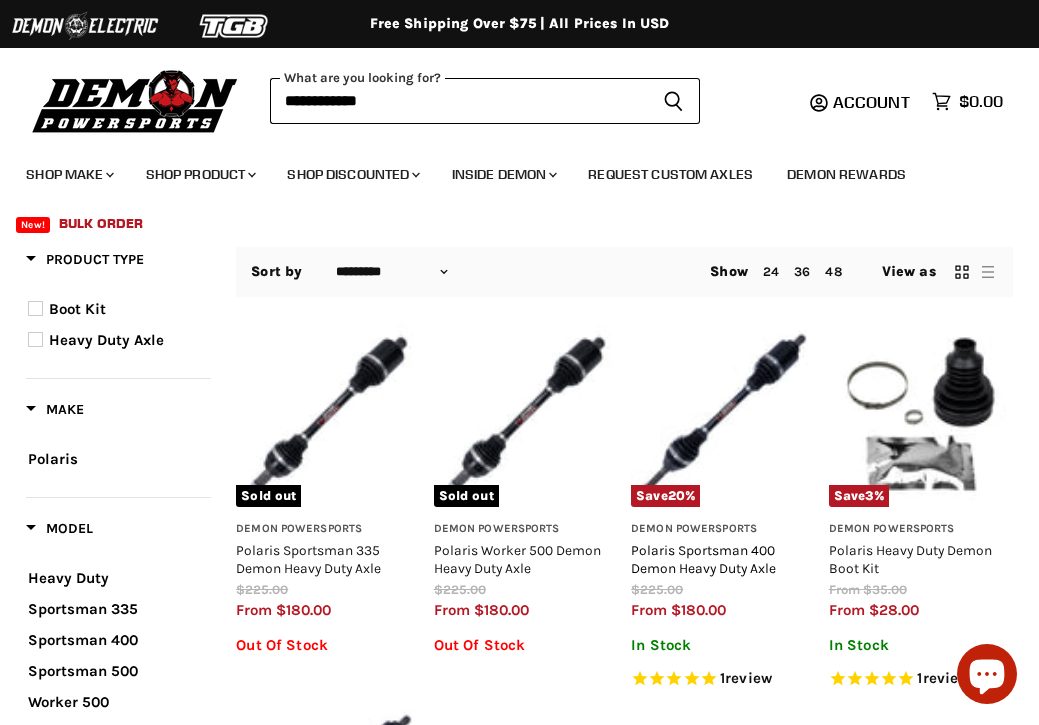 click on "Polaris Sportsman 400 Demon Heavy Duty Axle" at bounding box center [703, 559] 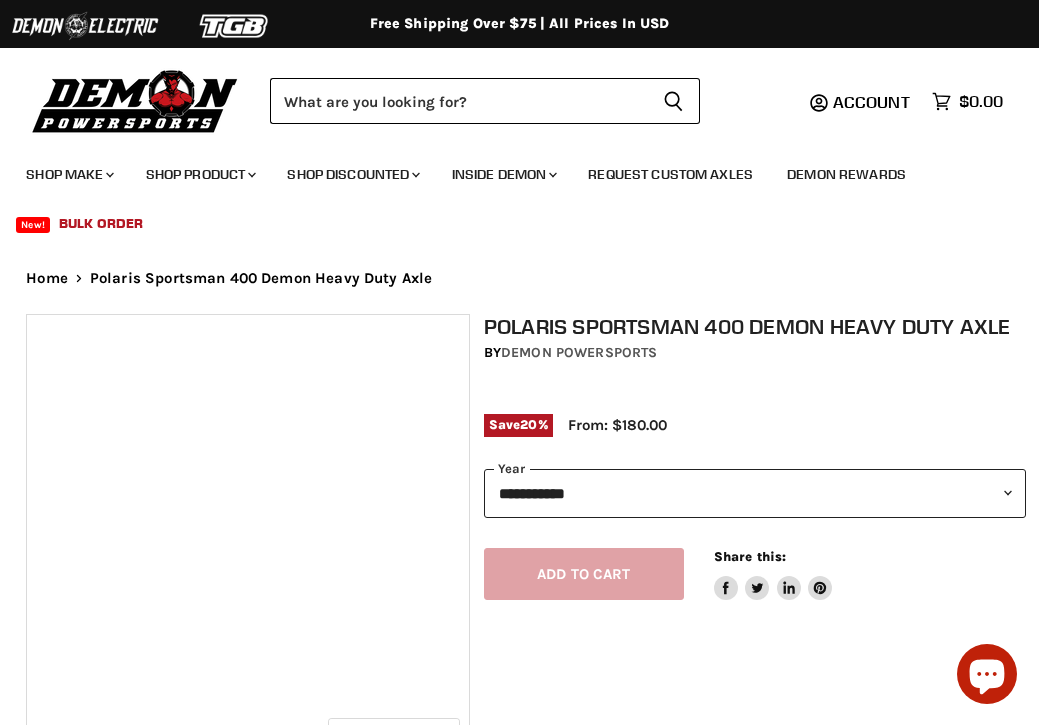 select on "******" 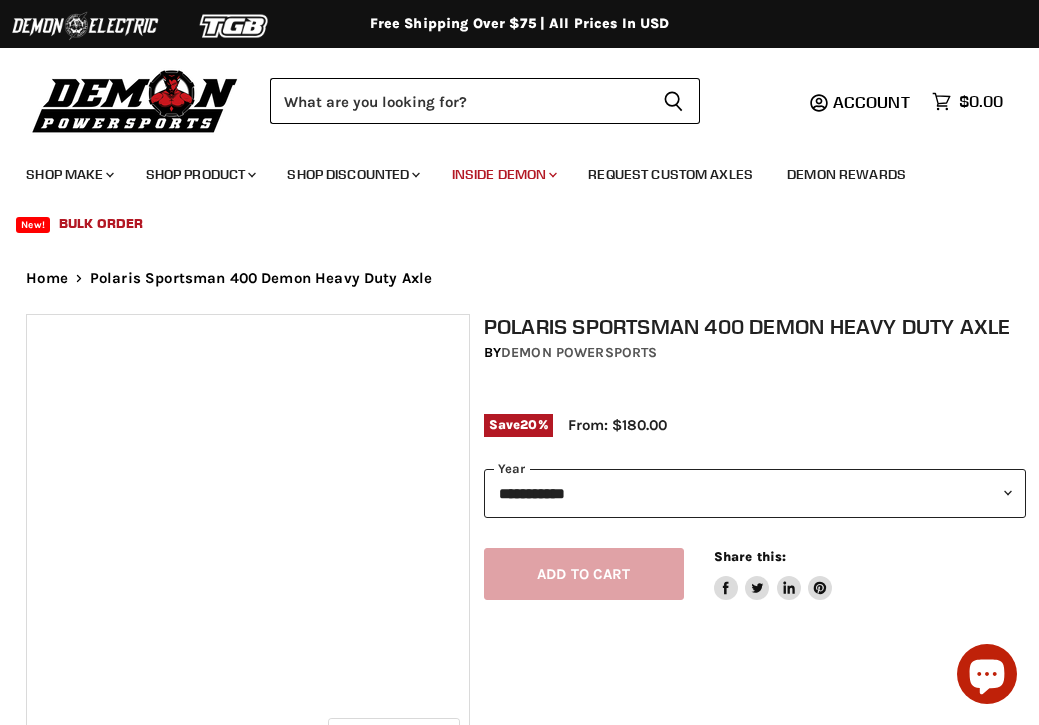 scroll, scrollTop: 0, scrollLeft: 0, axis: both 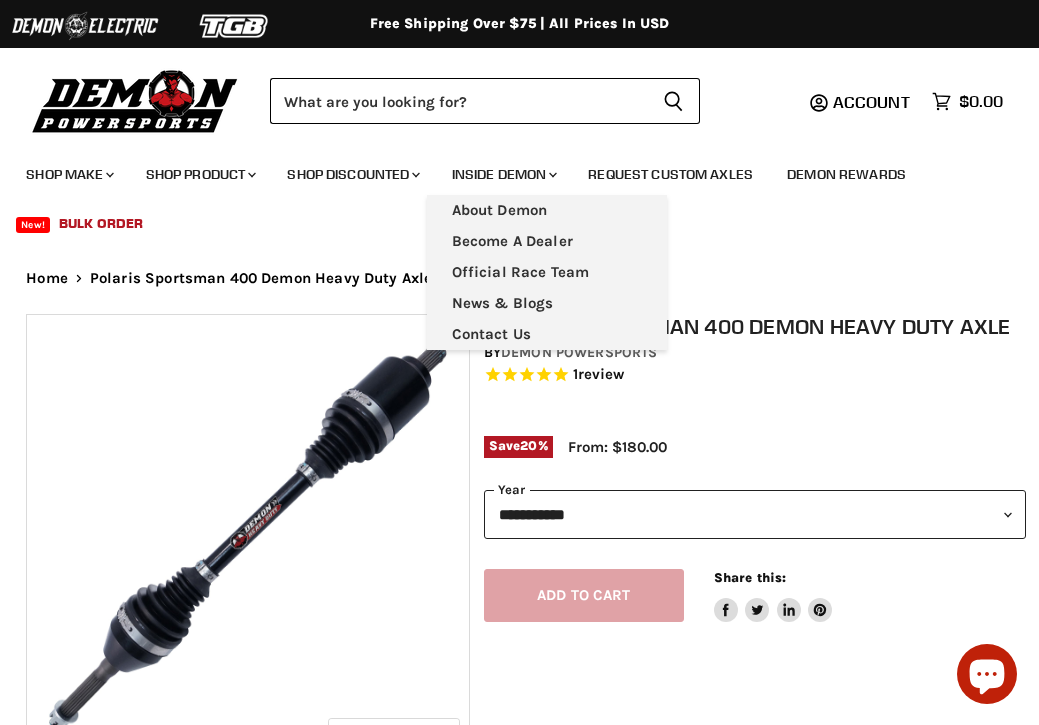 click on "**********" at bounding box center [755, 514] 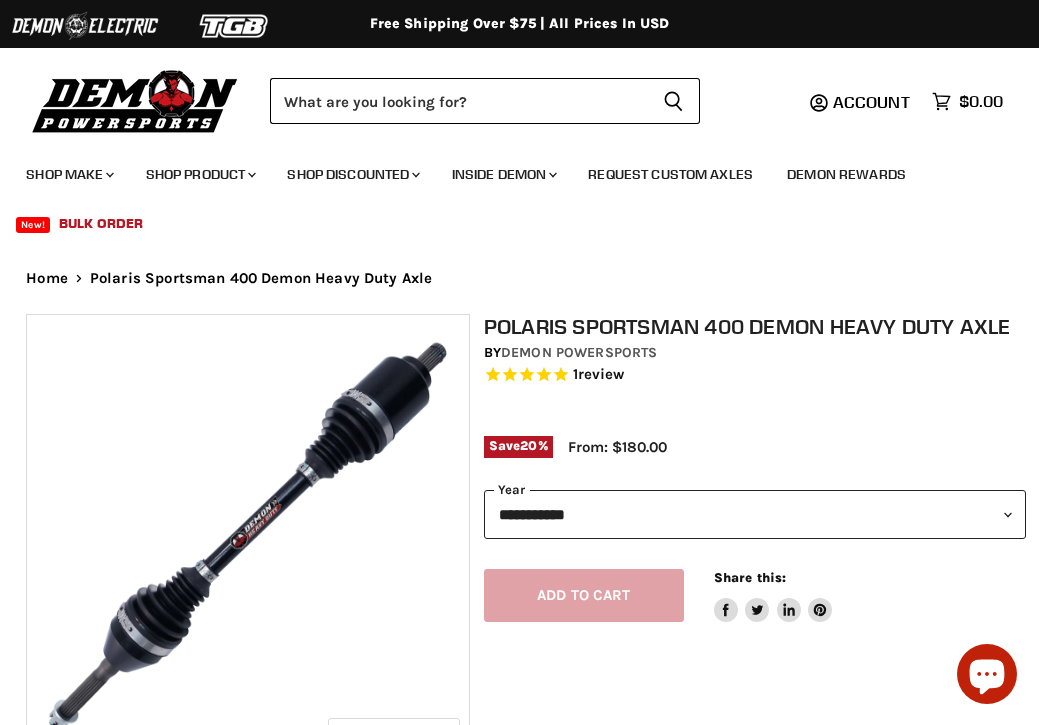 select on "****" 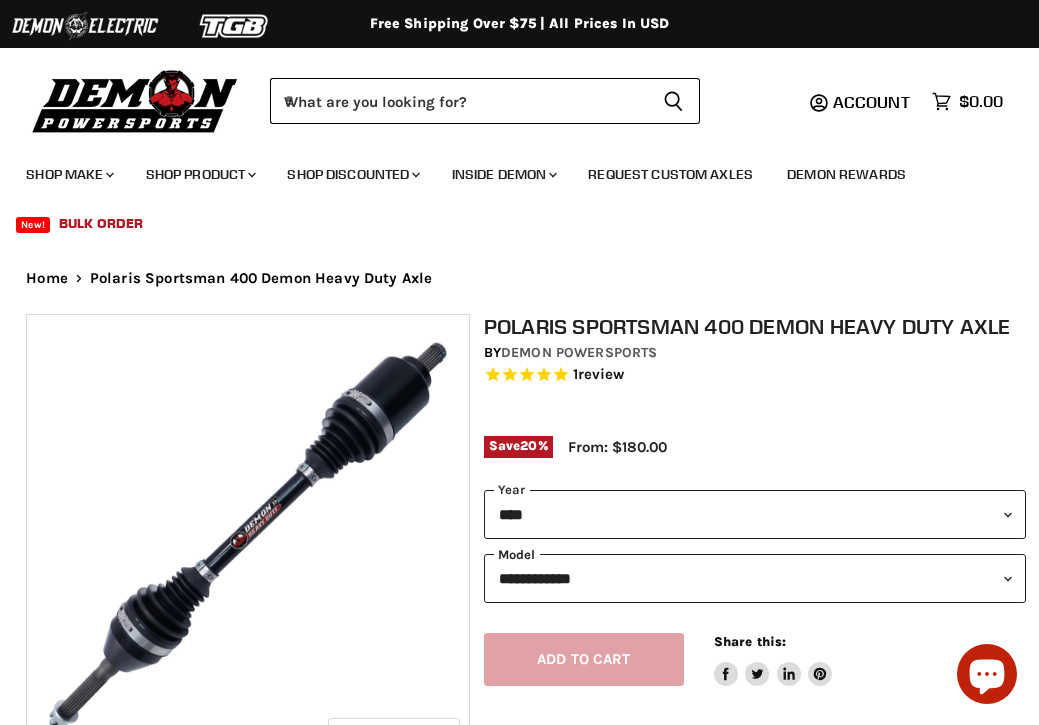 click on "**********" at bounding box center [755, 578] 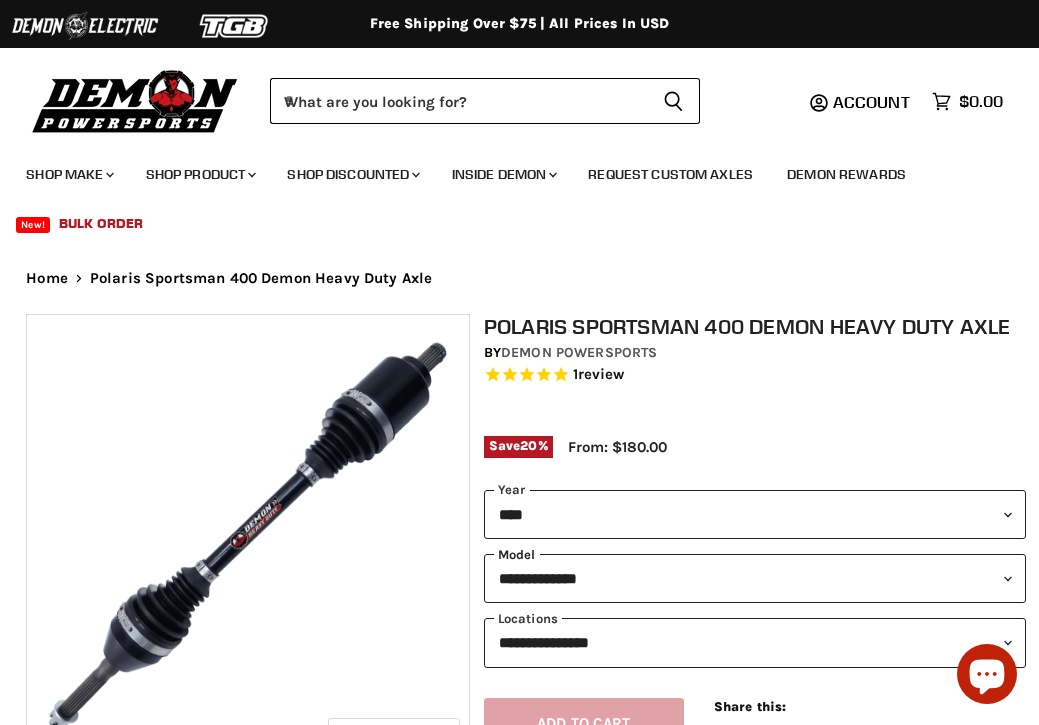 scroll, scrollTop: 43, scrollLeft: 0, axis: vertical 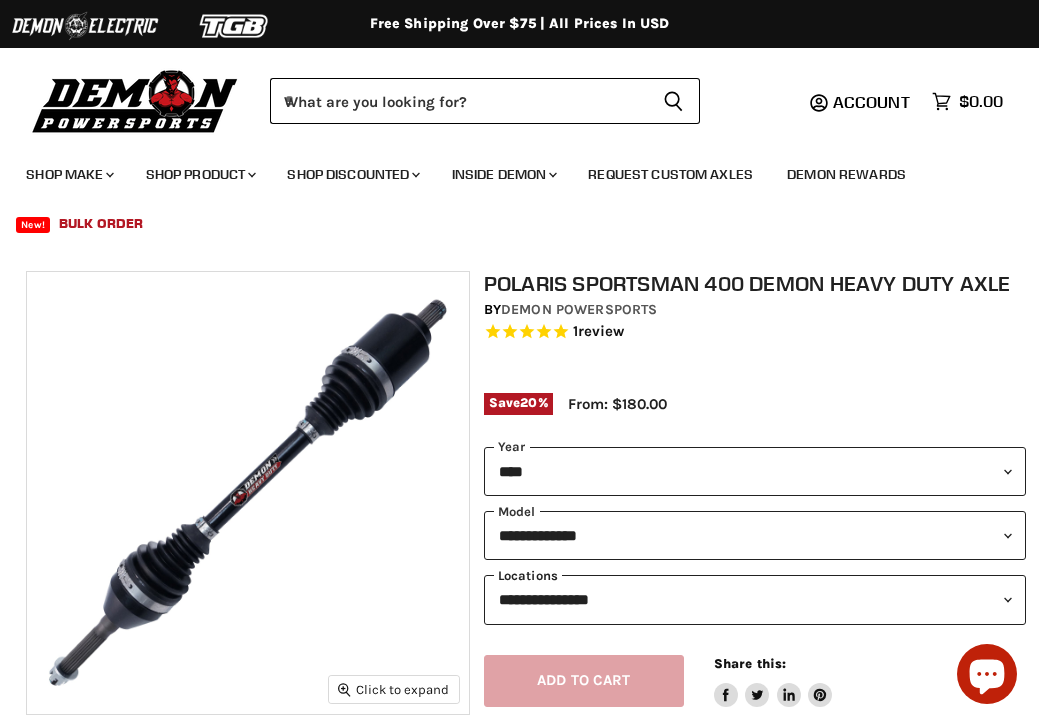 click on "**********" at bounding box center [755, 599] 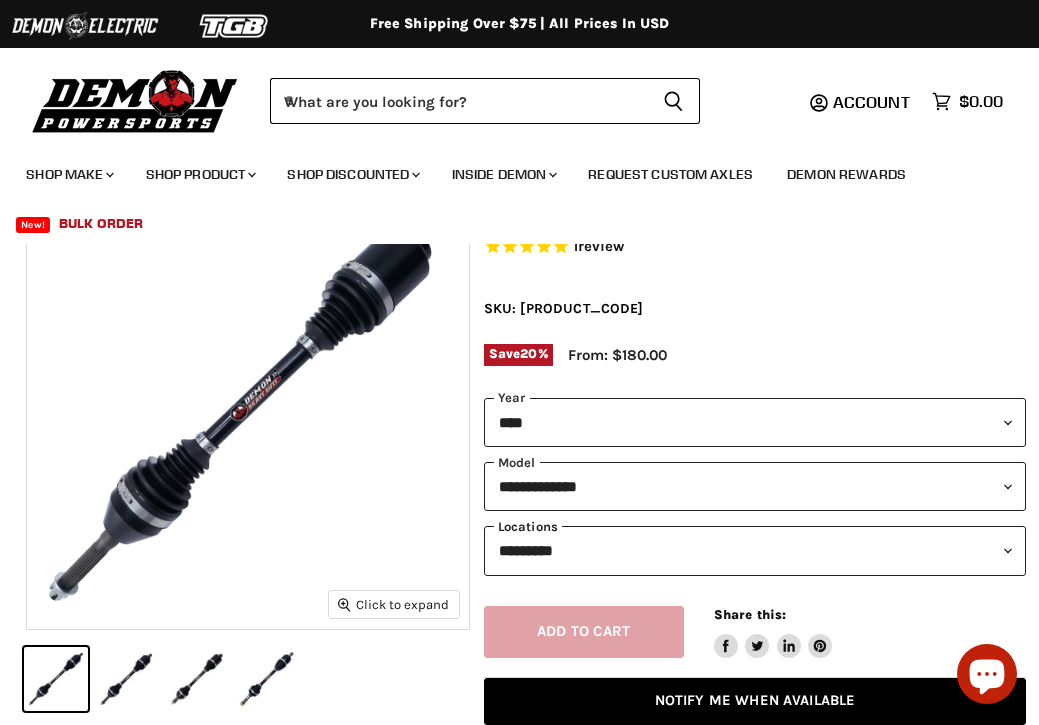 scroll, scrollTop: 132, scrollLeft: 0, axis: vertical 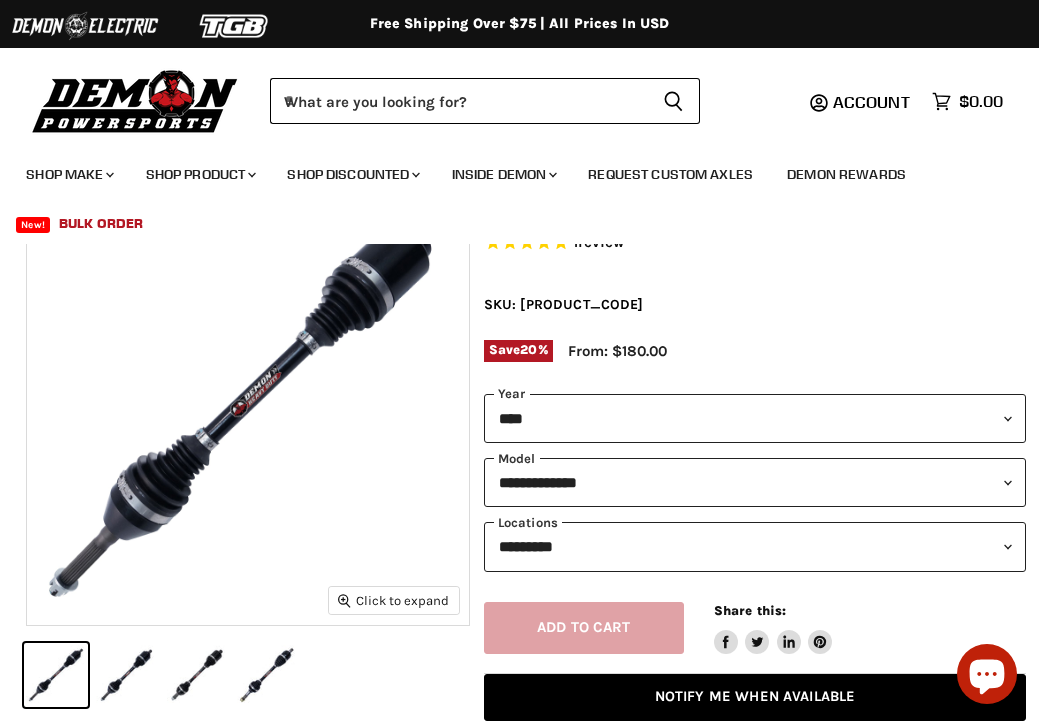 click on "Add to cart
Spinner icon
Share this:                       Share on Facebook                       Tweet on Twitter                       Share on LinkedIn                             Pin on Pinterest" at bounding box center (755, 613) 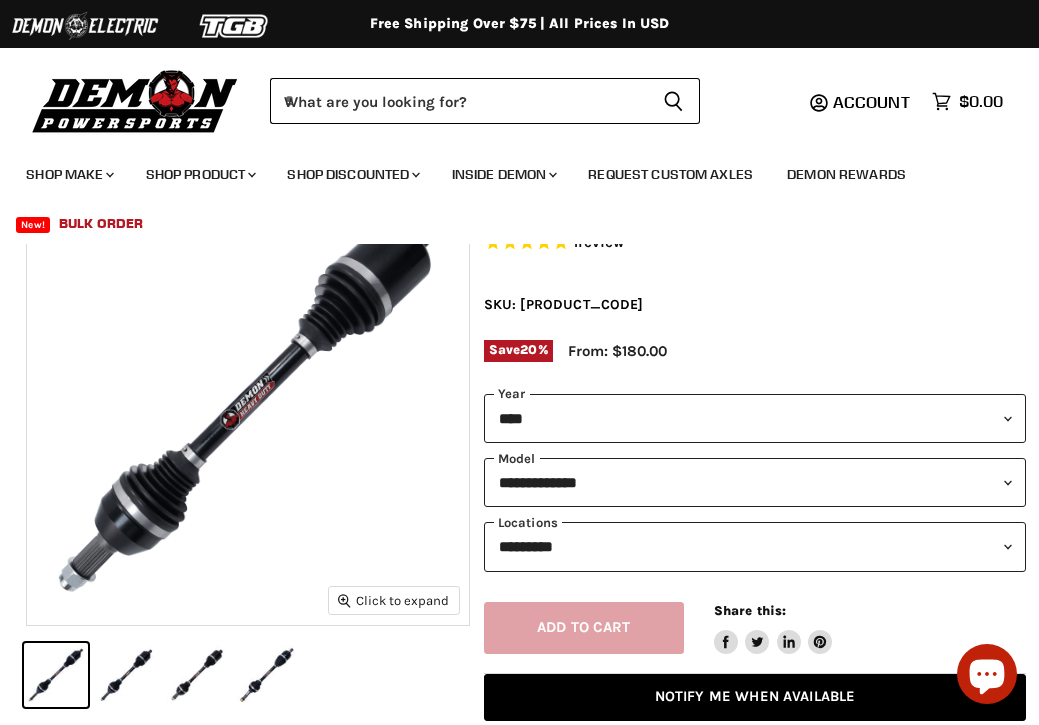 click on "Add to cart
Spinner icon
Share this:                       Share on Facebook                       Tweet on Twitter                       Share on LinkedIn                             Pin on Pinterest" at bounding box center [755, 613] 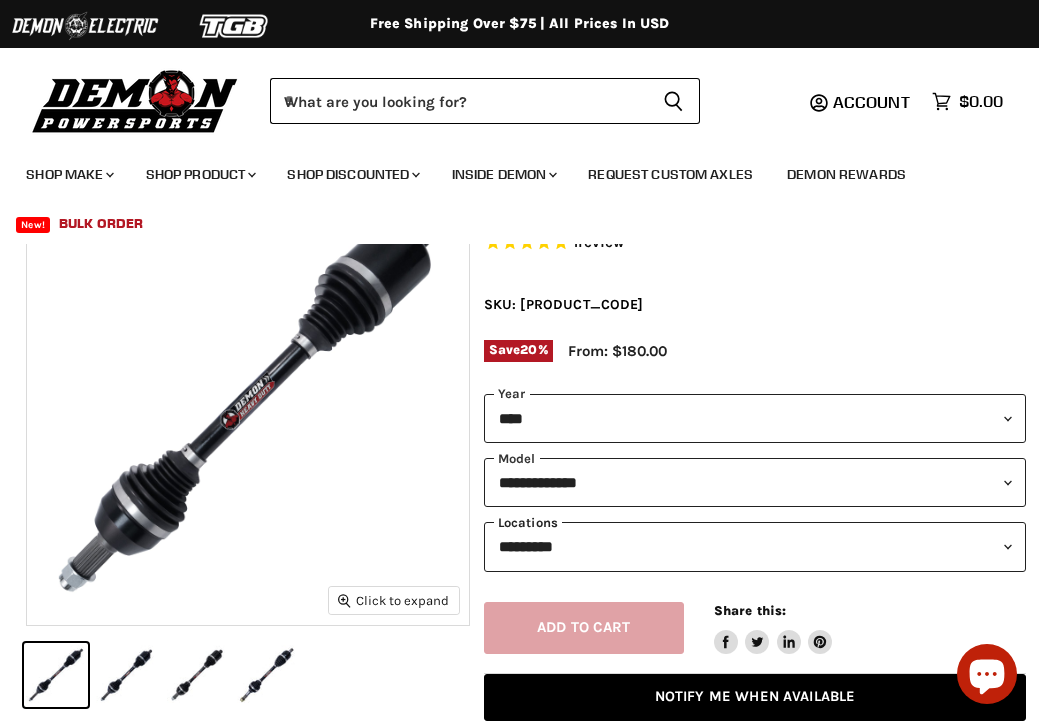 click on "**********" at bounding box center (755, 546) 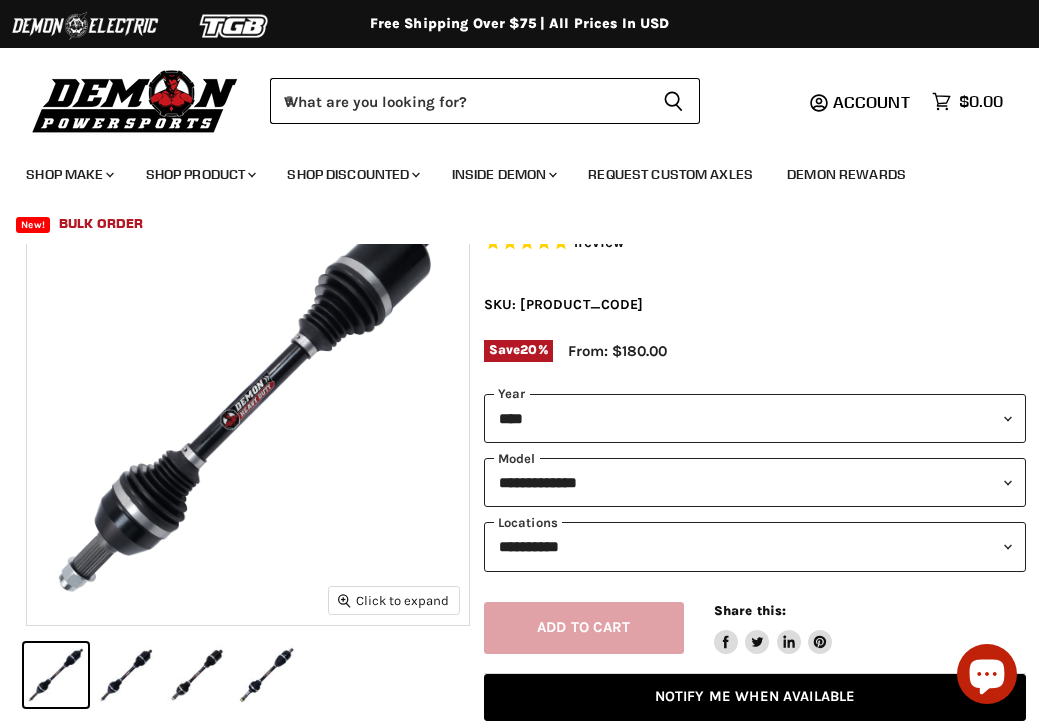 click on "Add to cart
Spinner icon
Share this:                       Share on Facebook                       Tweet on Twitter                       Share on LinkedIn                             Pin on Pinterest" at bounding box center (755, 613) 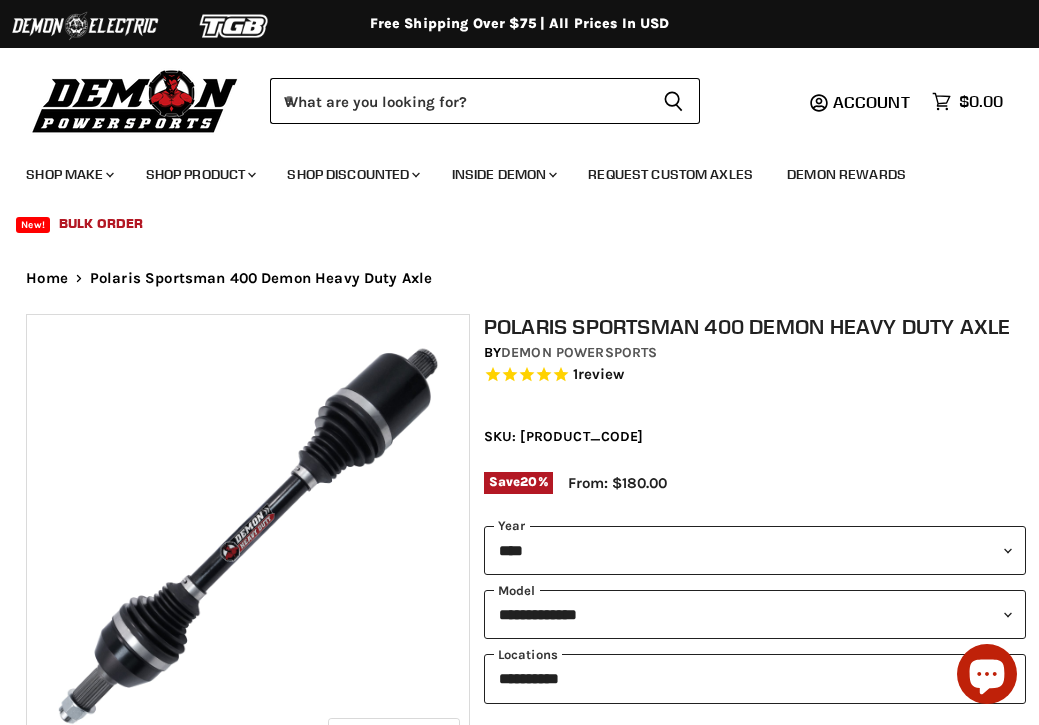 click on "SKU: [PRODUCT_CODE]" at bounding box center (755, 436) 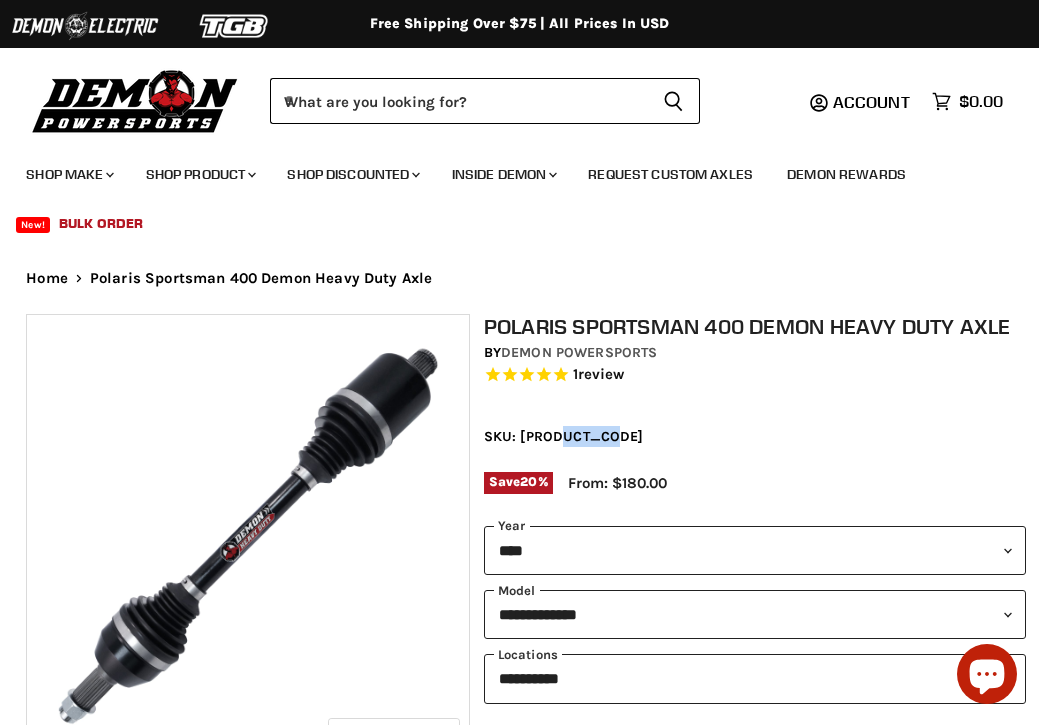 click on "SKU: [PRODUCT_CODE]" at bounding box center (755, 436) 